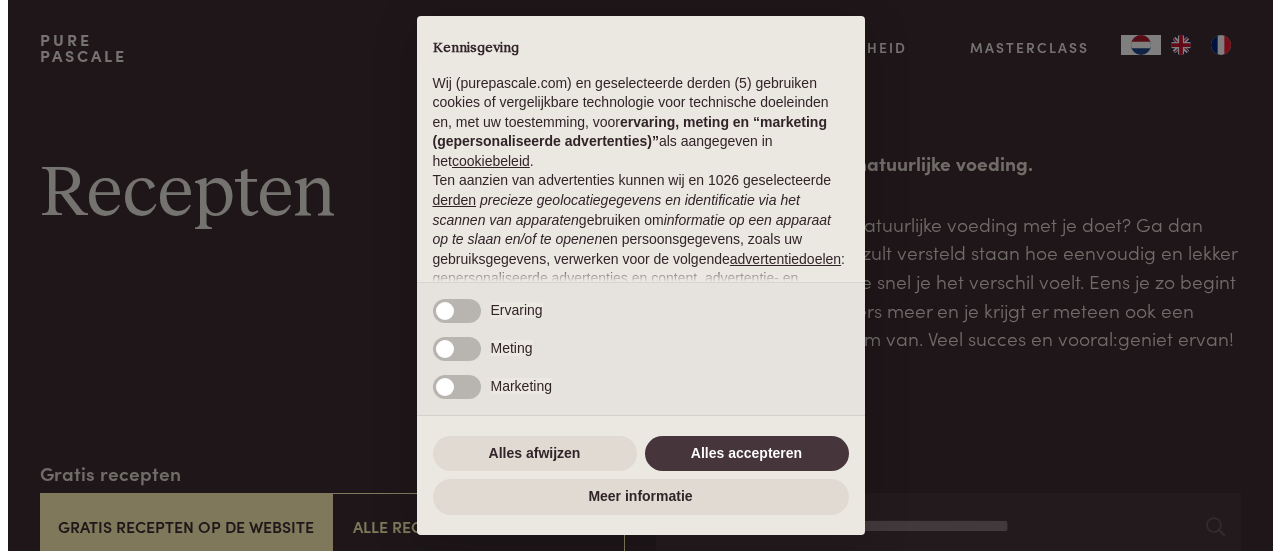 scroll, scrollTop: 0, scrollLeft: 0, axis: both 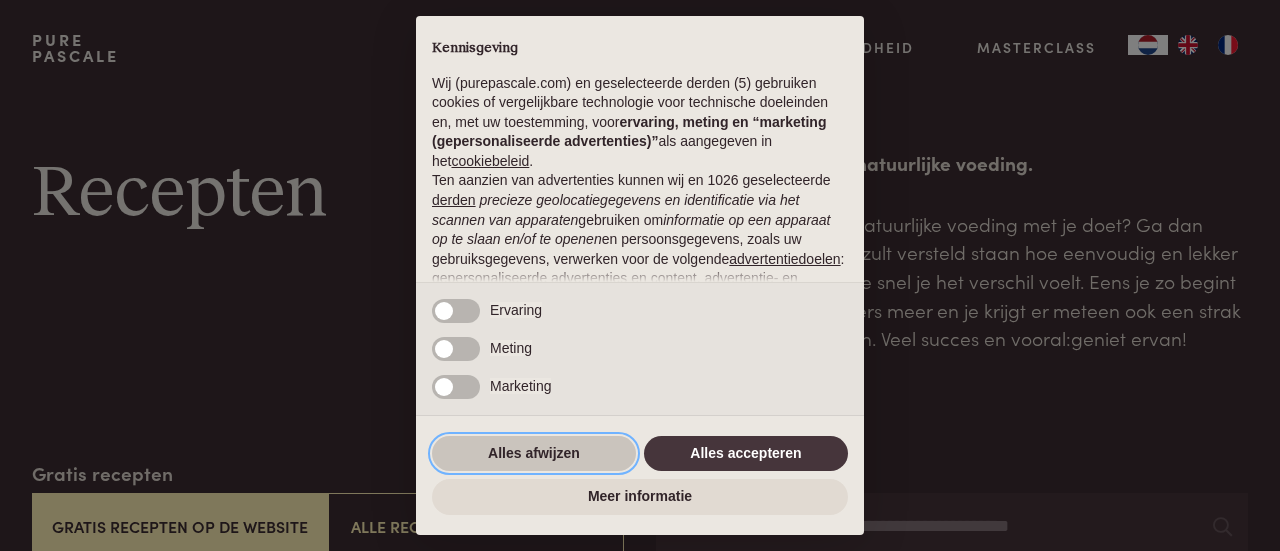 click on "Alles afwijzen" at bounding box center (534, 454) 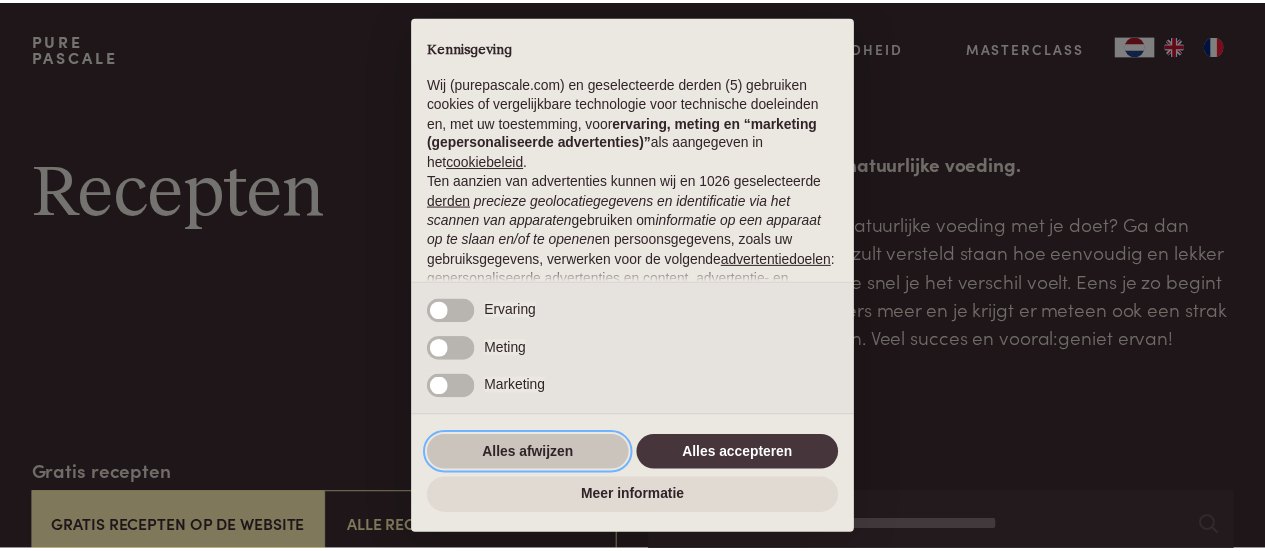 scroll, scrollTop: 252, scrollLeft: 0, axis: vertical 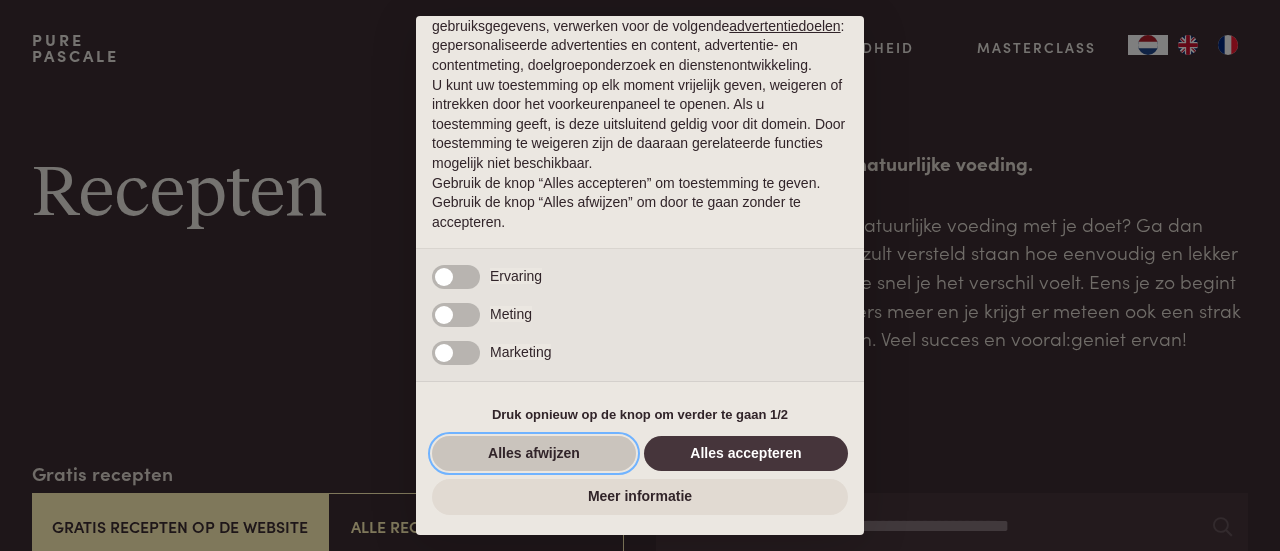 click on "Alles afwijzen" at bounding box center (534, 454) 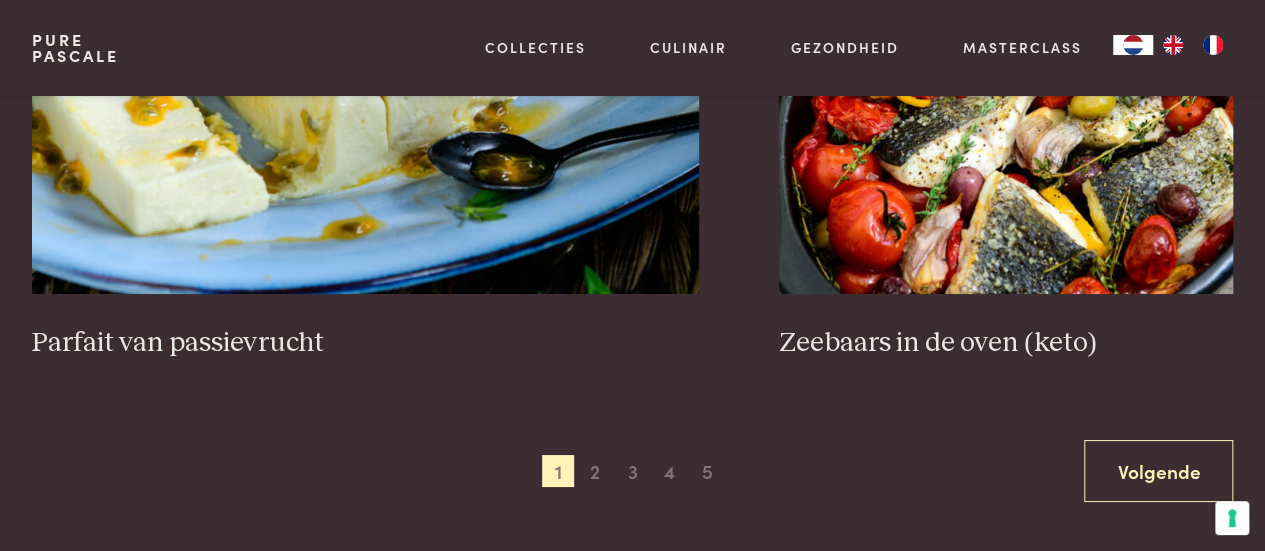scroll, scrollTop: 3623, scrollLeft: 0, axis: vertical 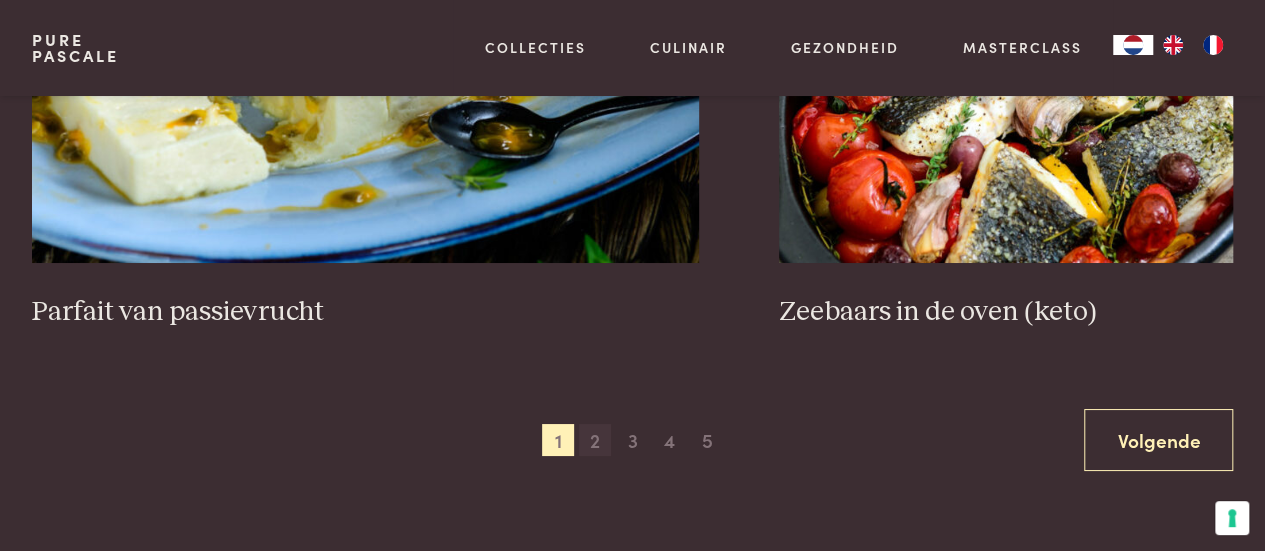 click on "2" at bounding box center [595, 440] 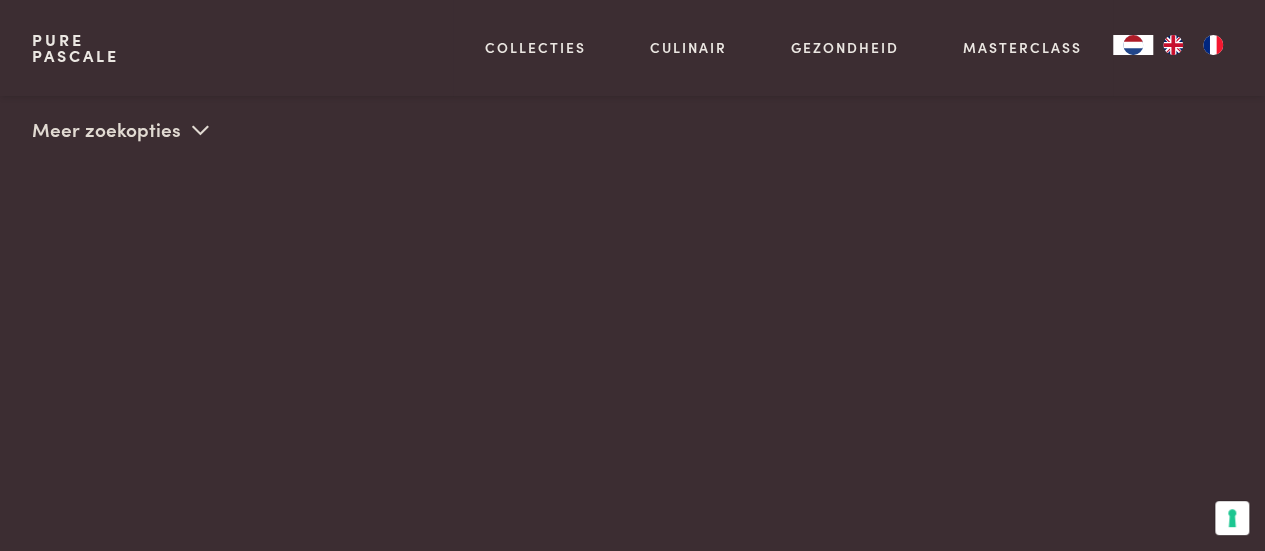 scroll, scrollTop: 459, scrollLeft: 0, axis: vertical 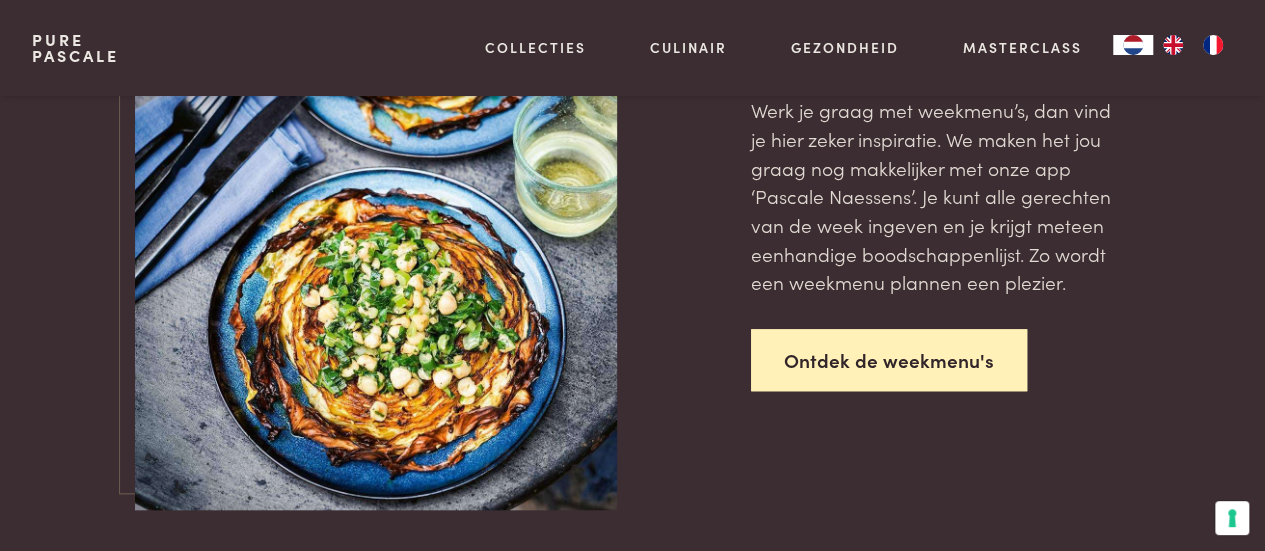 click on "Ontdek de weekmenu's" at bounding box center (889, 360) 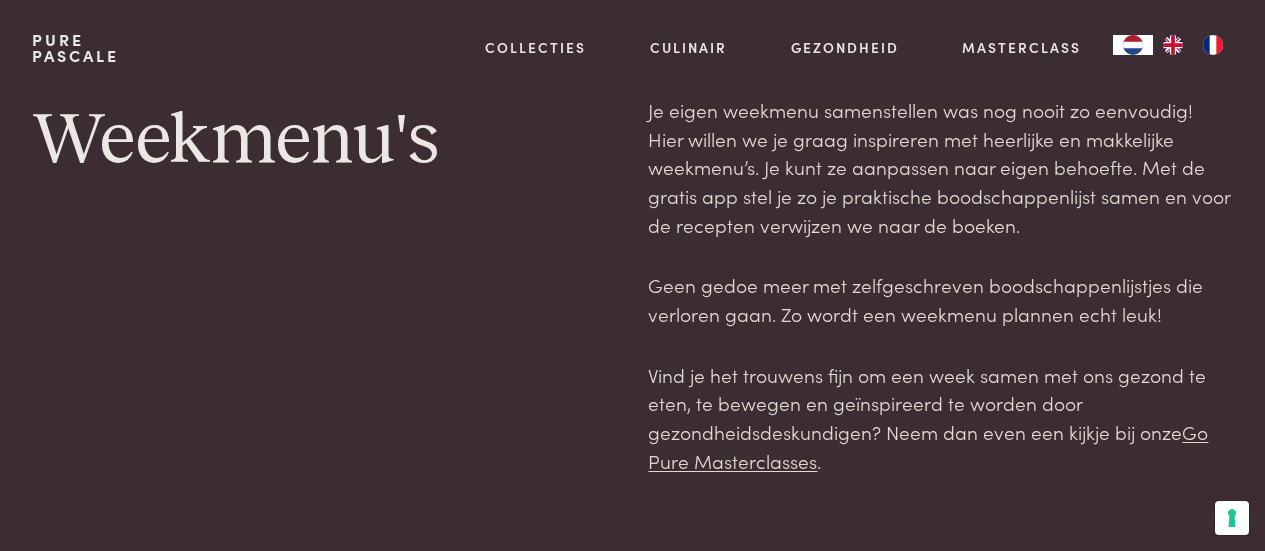 scroll, scrollTop: 0, scrollLeft: 0, axis: both 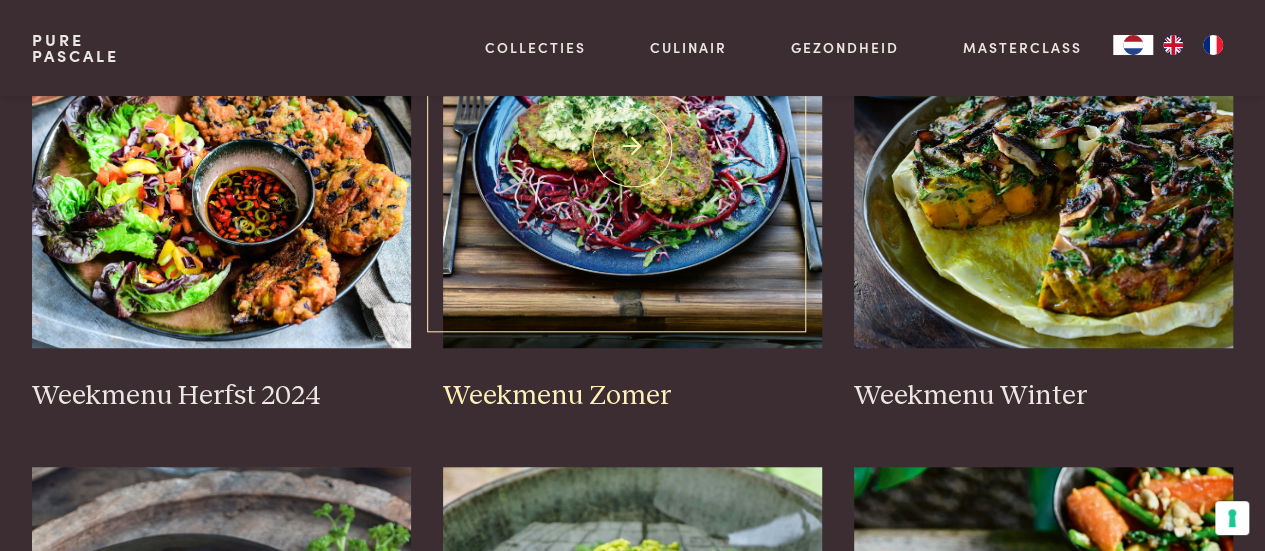 click at bounding box center [632, 148] 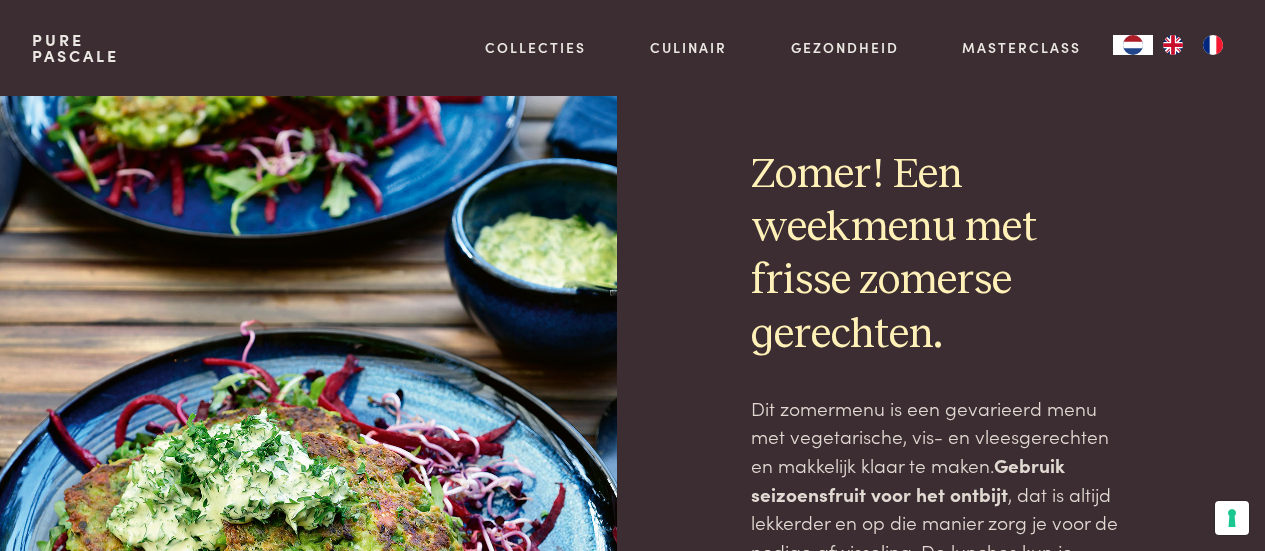 scroll, scrollTop: 0, scrollLeft: 0, axis: both 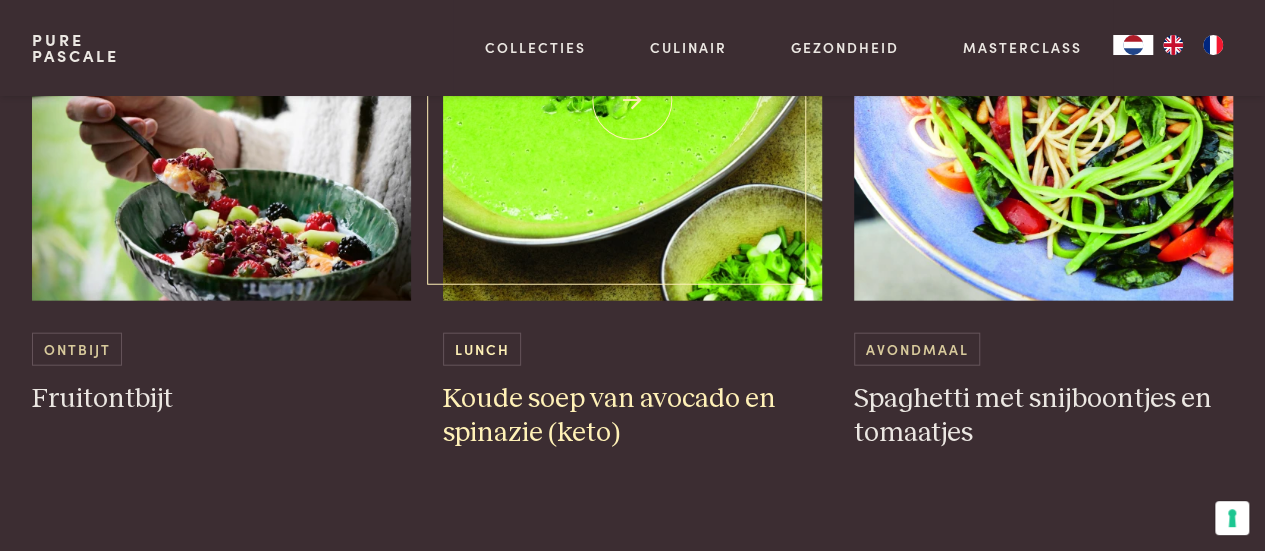 click on "Koude soep van avocado en spinazie (keto)" at bounding box center [632, 416] 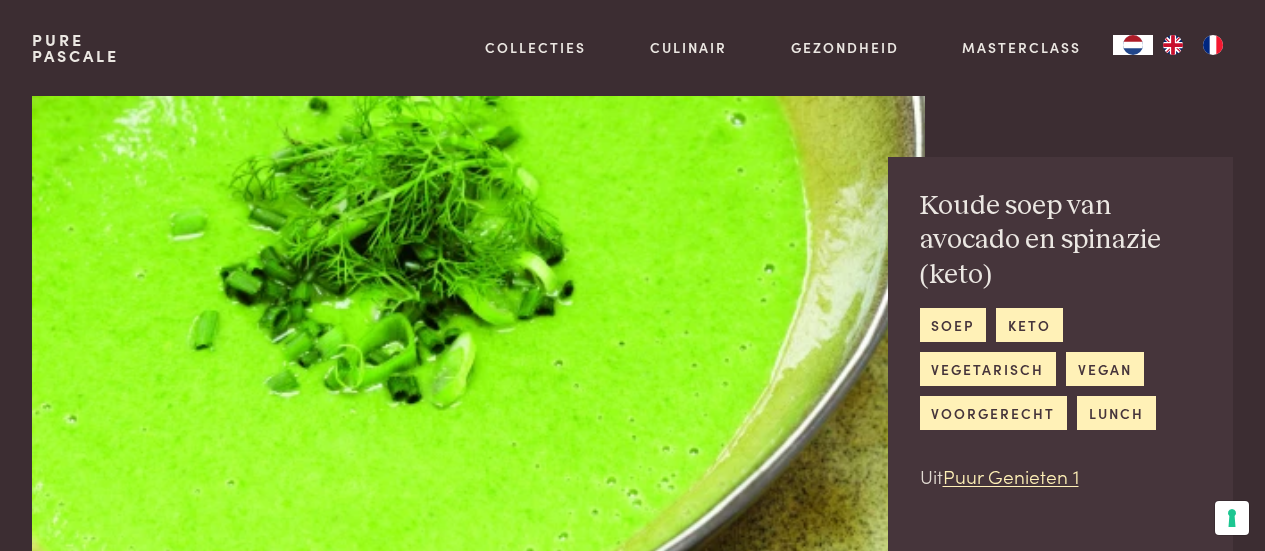 scroll, scrollTop: 0, scrollLeft: 0, axis: both 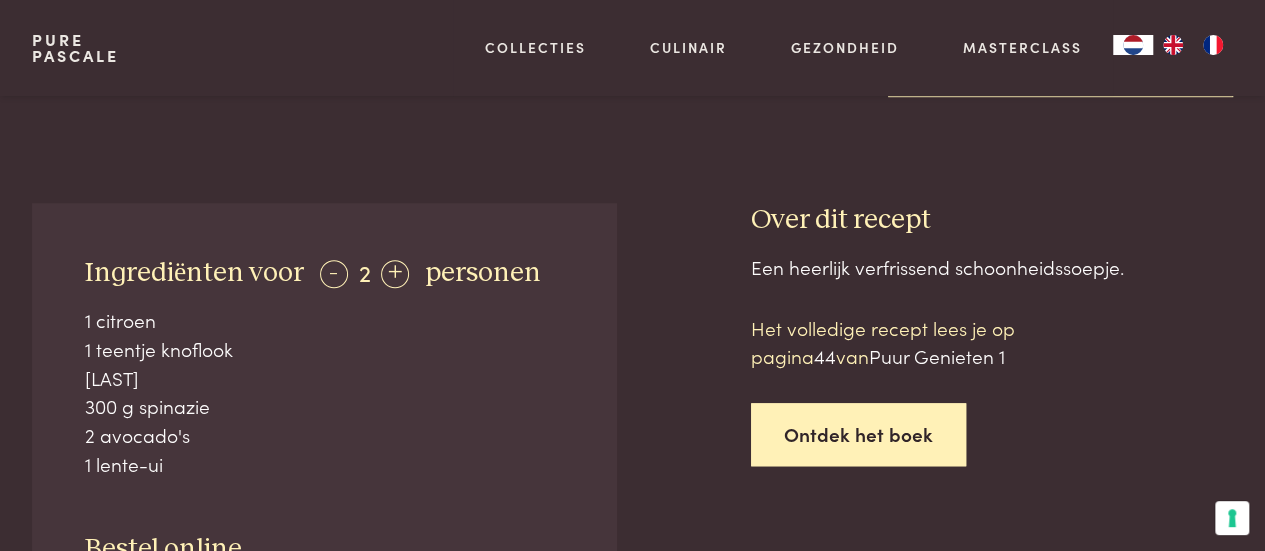 click on "Ontdek het boek" at bounding box center (858, 434) 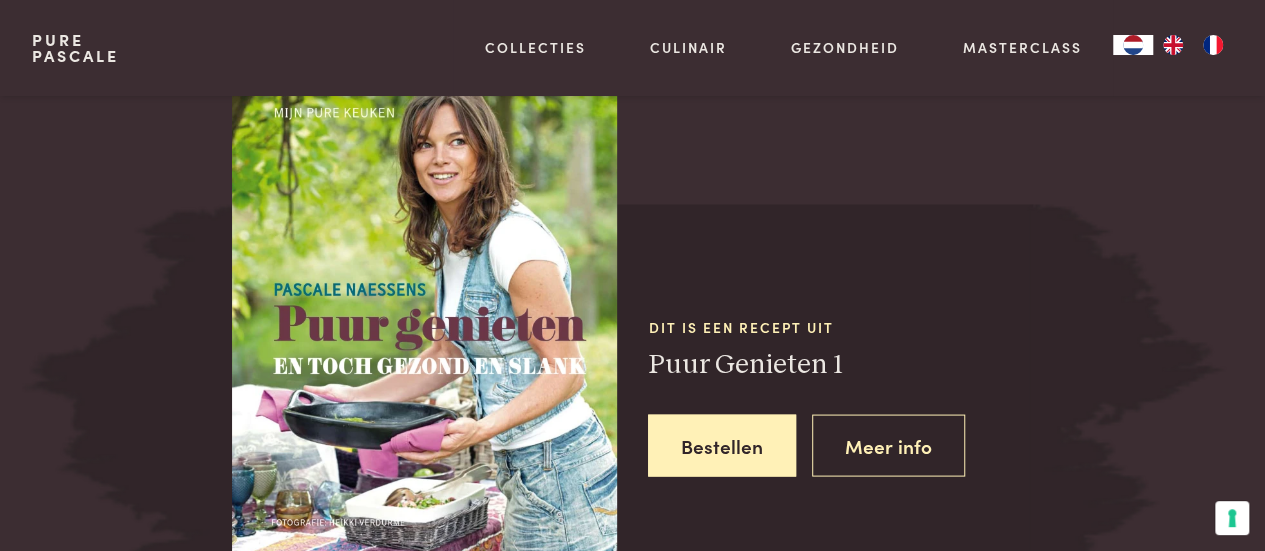 scroll, scrollTop: 1781, scrollLeft: 0, axis: vertical 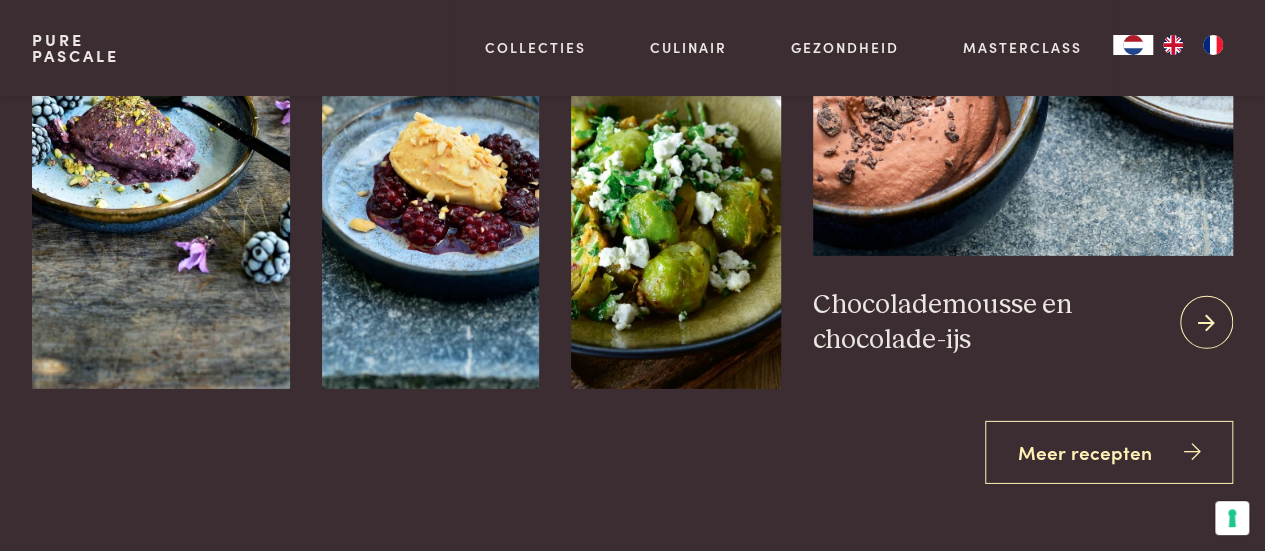 click at bounding box center [1023, 22] 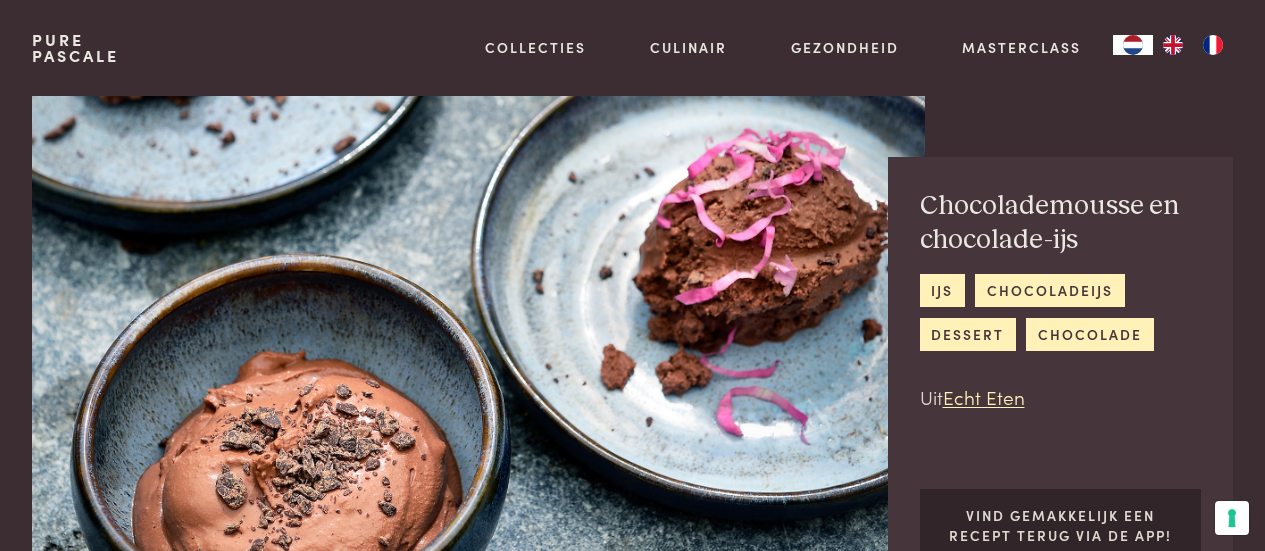scroll, scrollTop: 0, scrollLeft: 0, axis: both 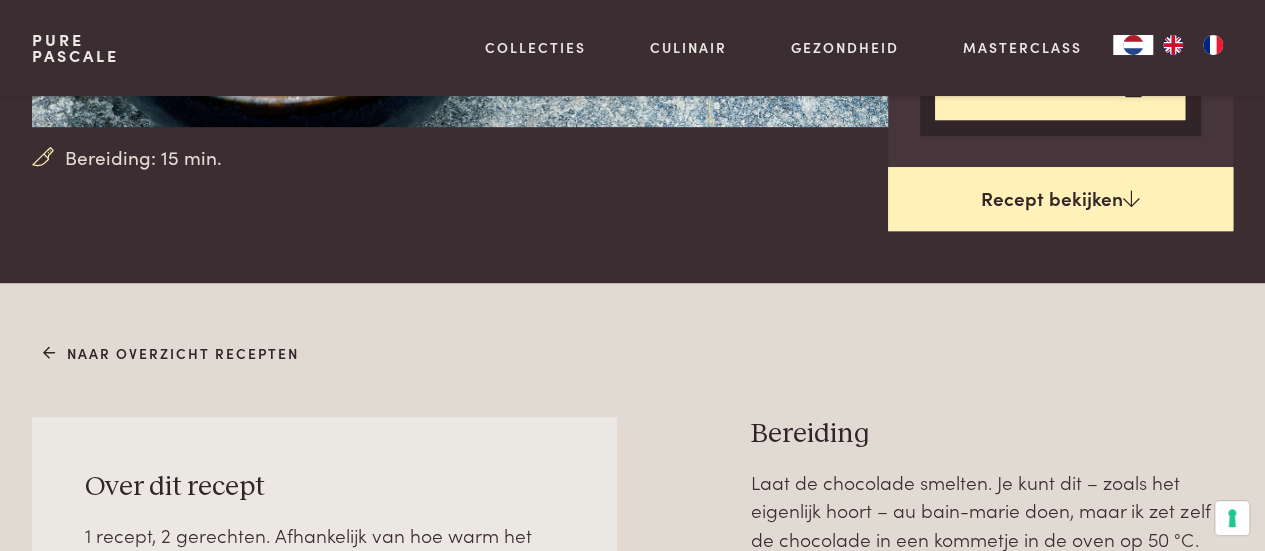 click on "Recept bekijken" at bounding box center (1061, 199) 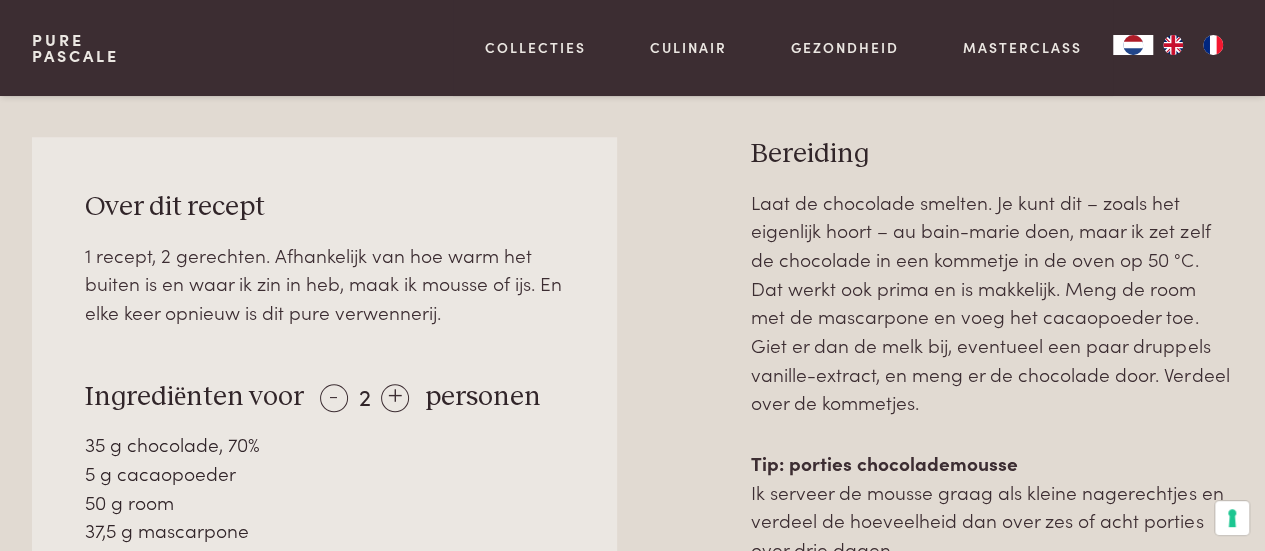 scroll, scrollTop: 786, scrollLeft: 0, axis: vertical 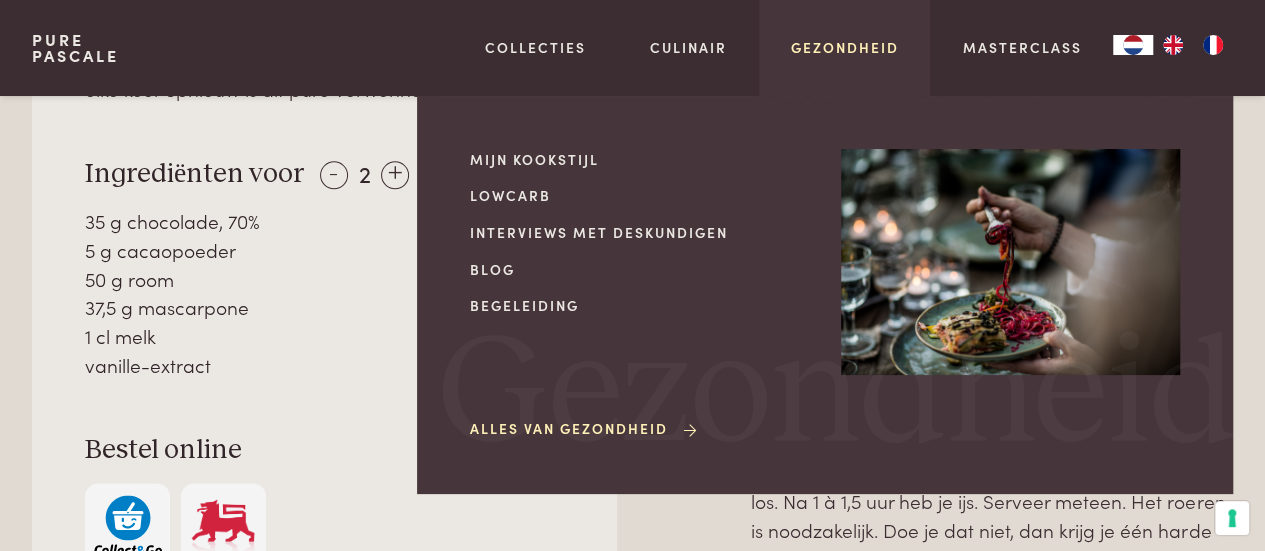 click on "Gezondheid" at bounding box center (845, 47) 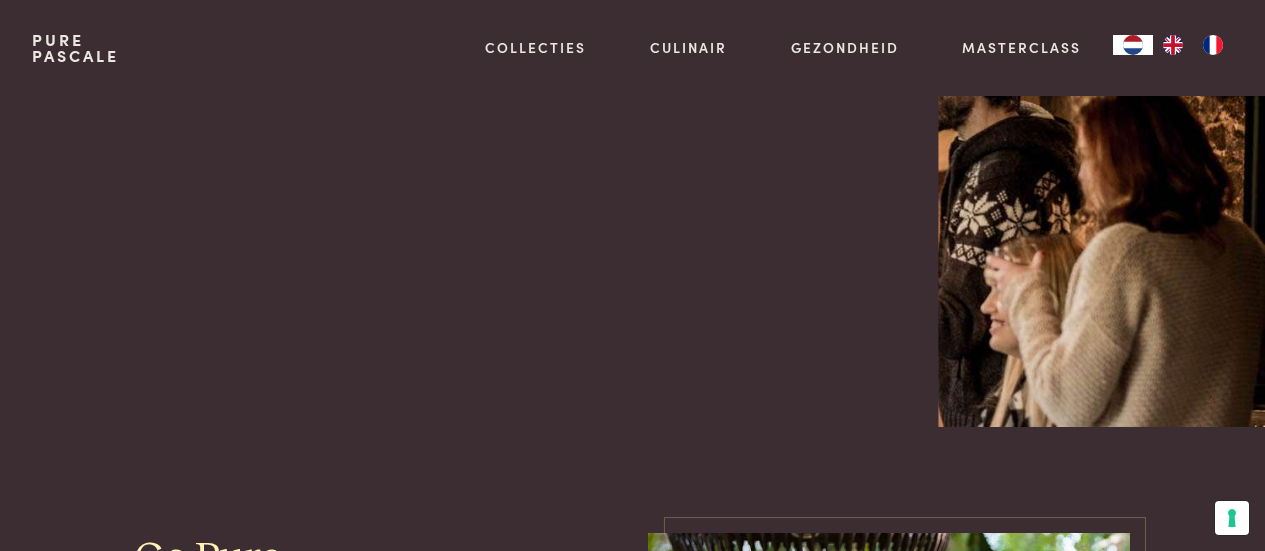 scroll, scrollTop: 0, scrollLeft: 0, axis: both 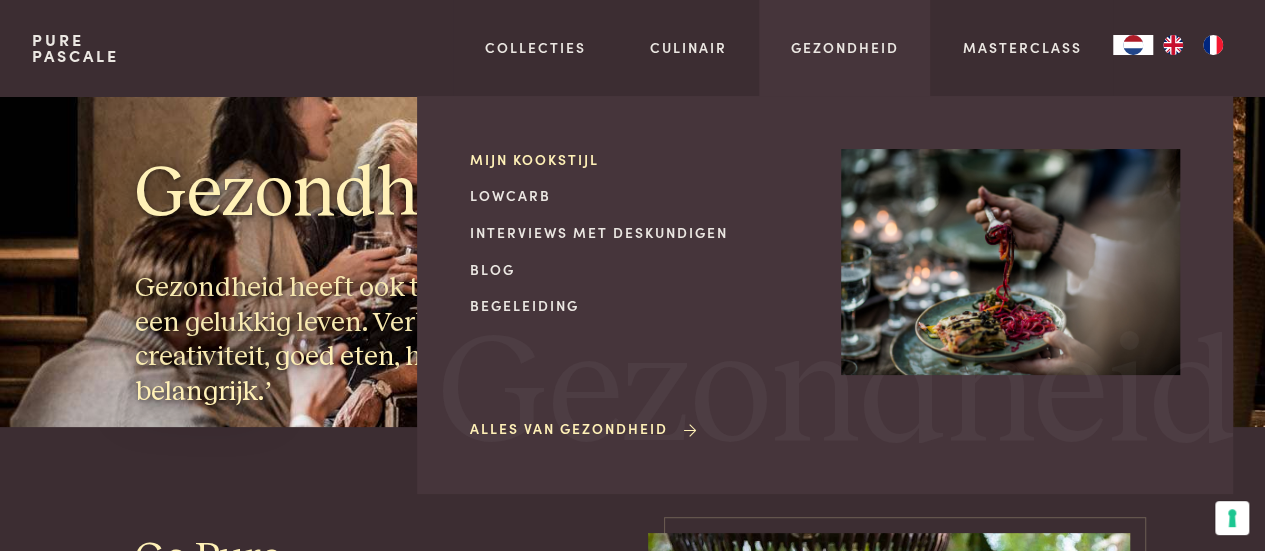 click on "Mijn kookstijl" at bounding box center (639, 159) 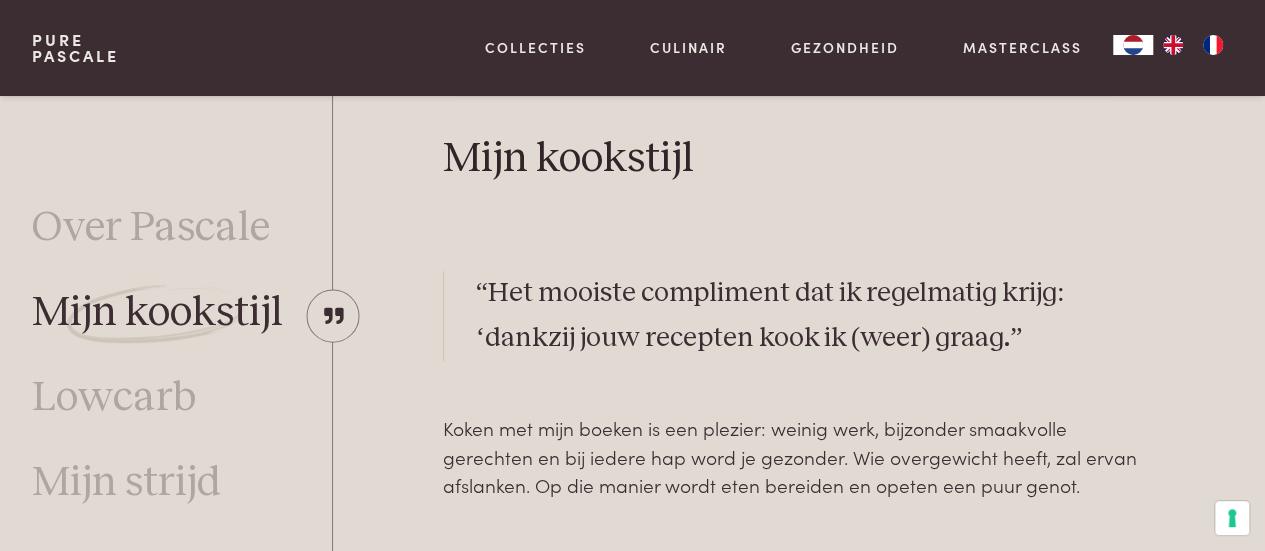 scroll, scrollTop: 0, scrollLeft: 0, axis: both 